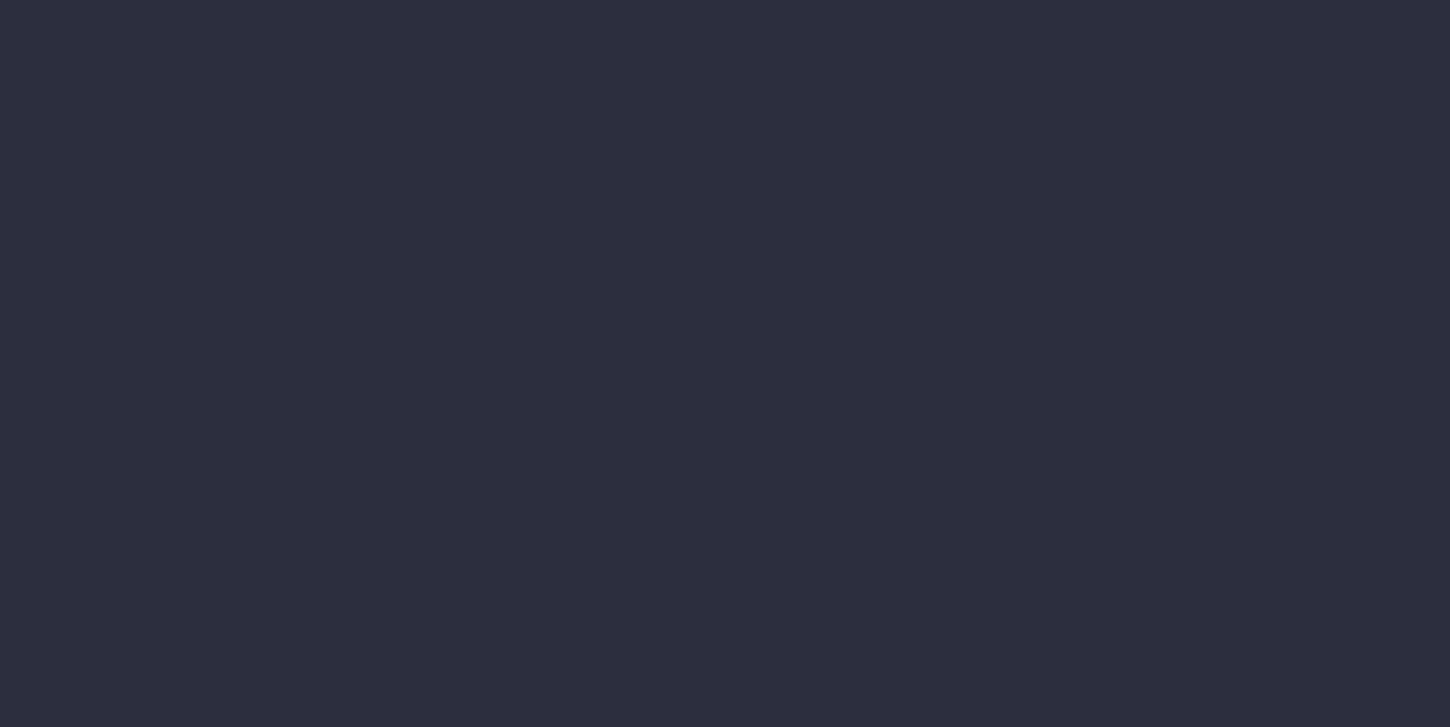 scroll, scrollTop: 0, scrollLeft: 0, axis: both 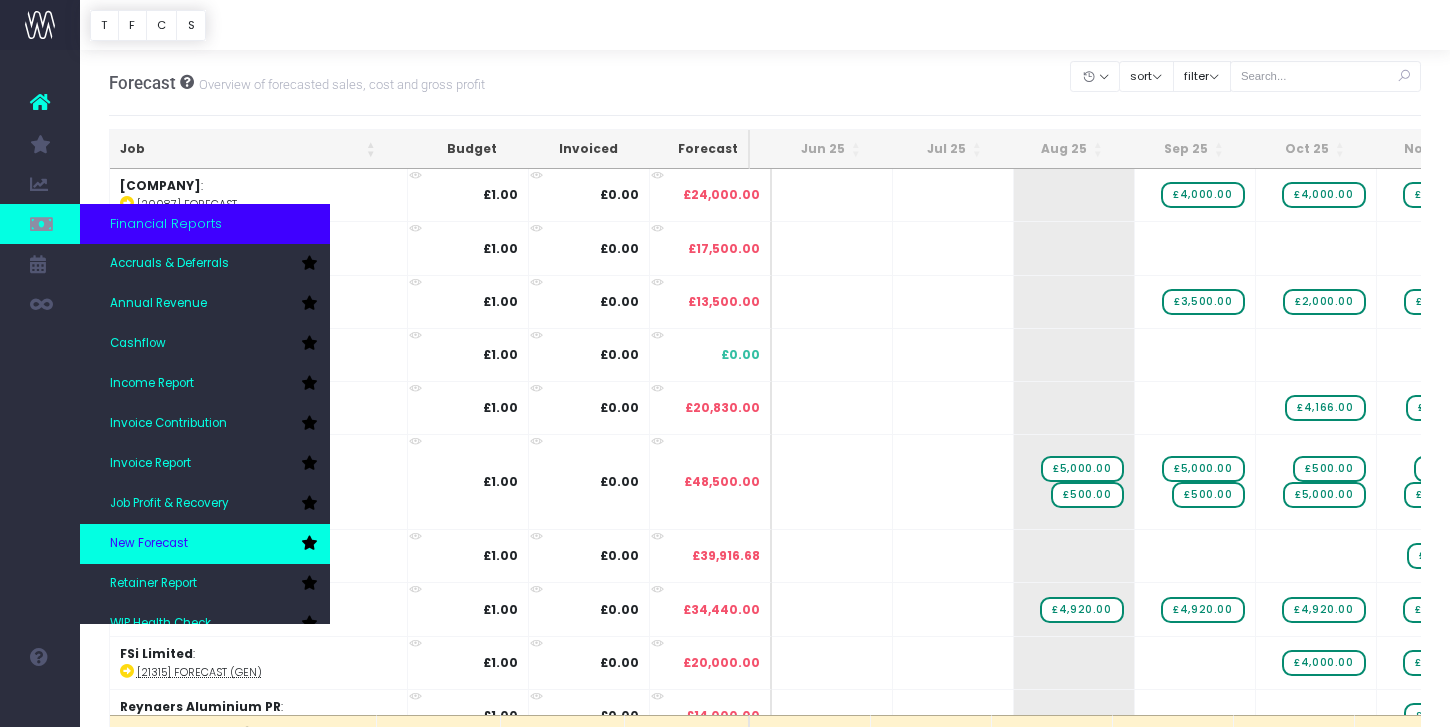 click on "New Forecast" at bounding box center [205, 544] 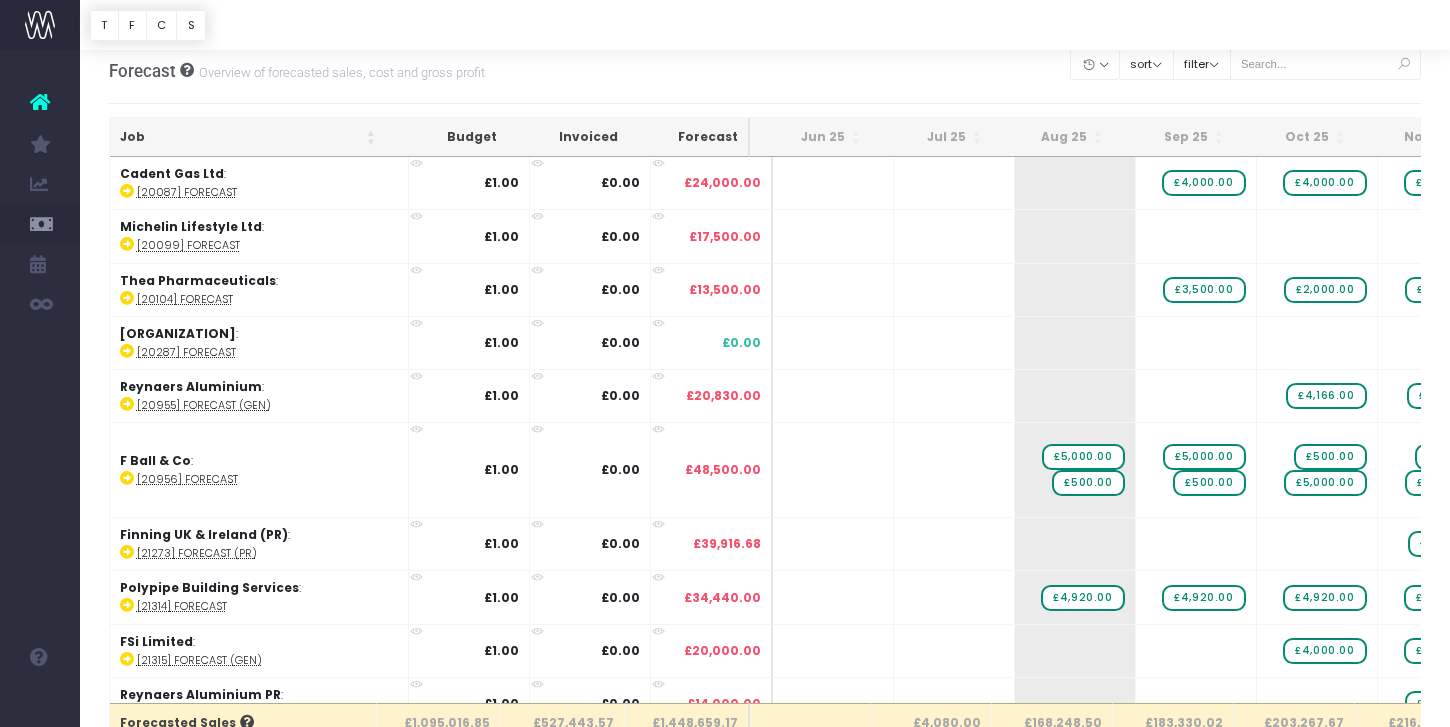 scroll, scrollTop: 6, scrollLeft: 0, axis: vertical 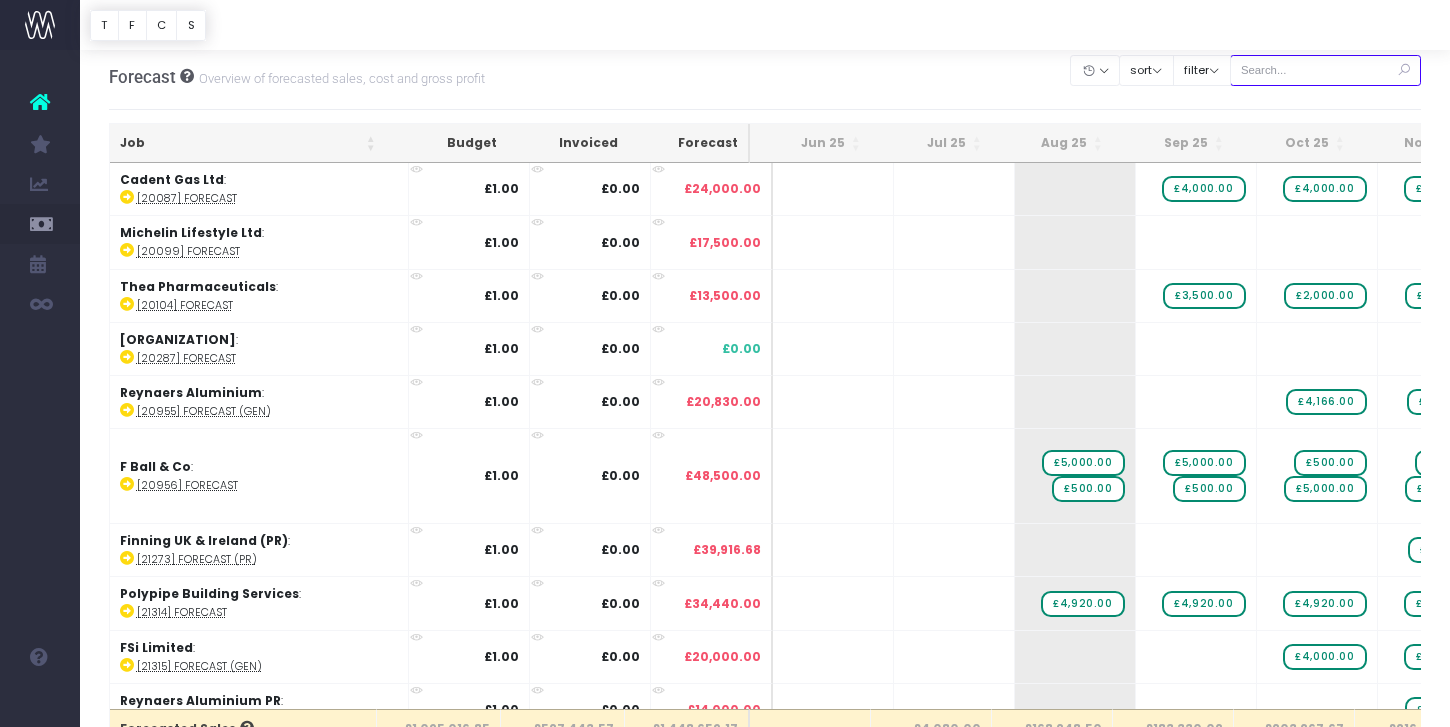 click at bounding box center [1326, 70] 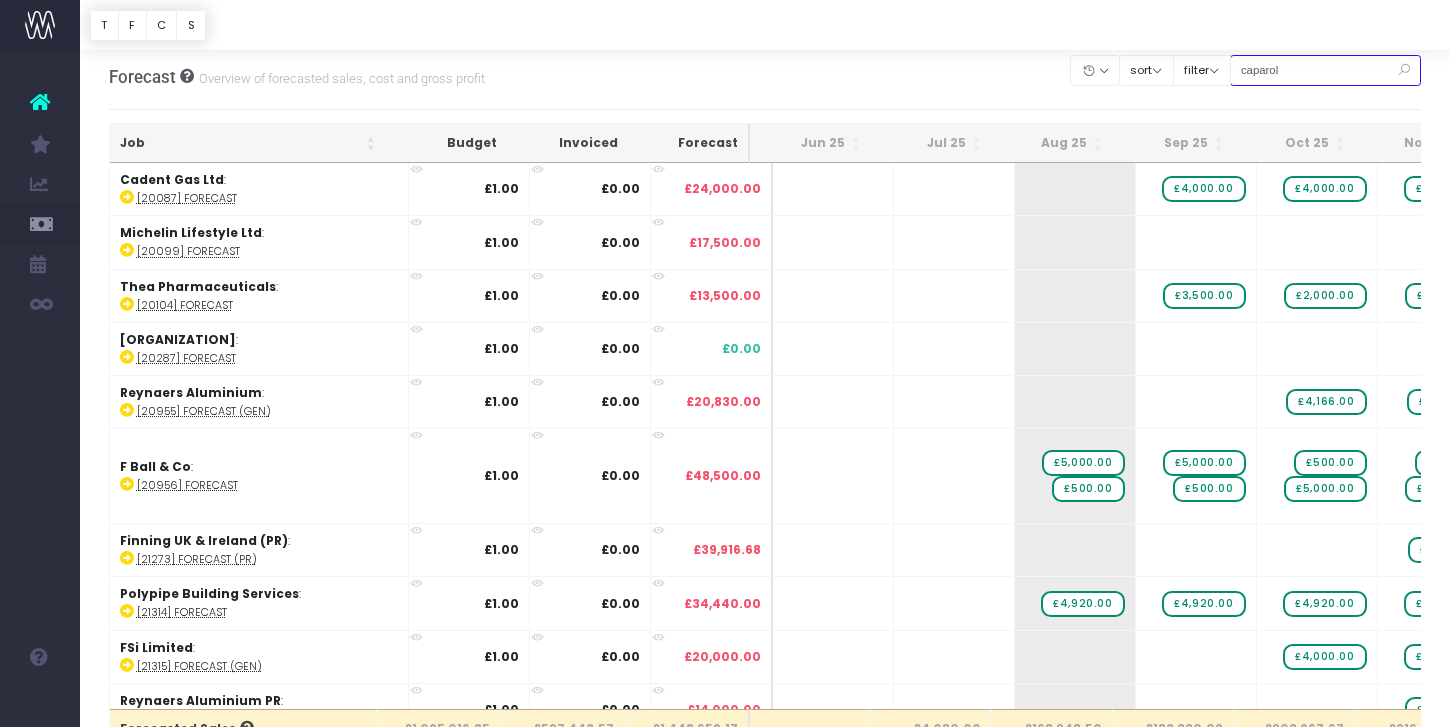 type on "caparol" 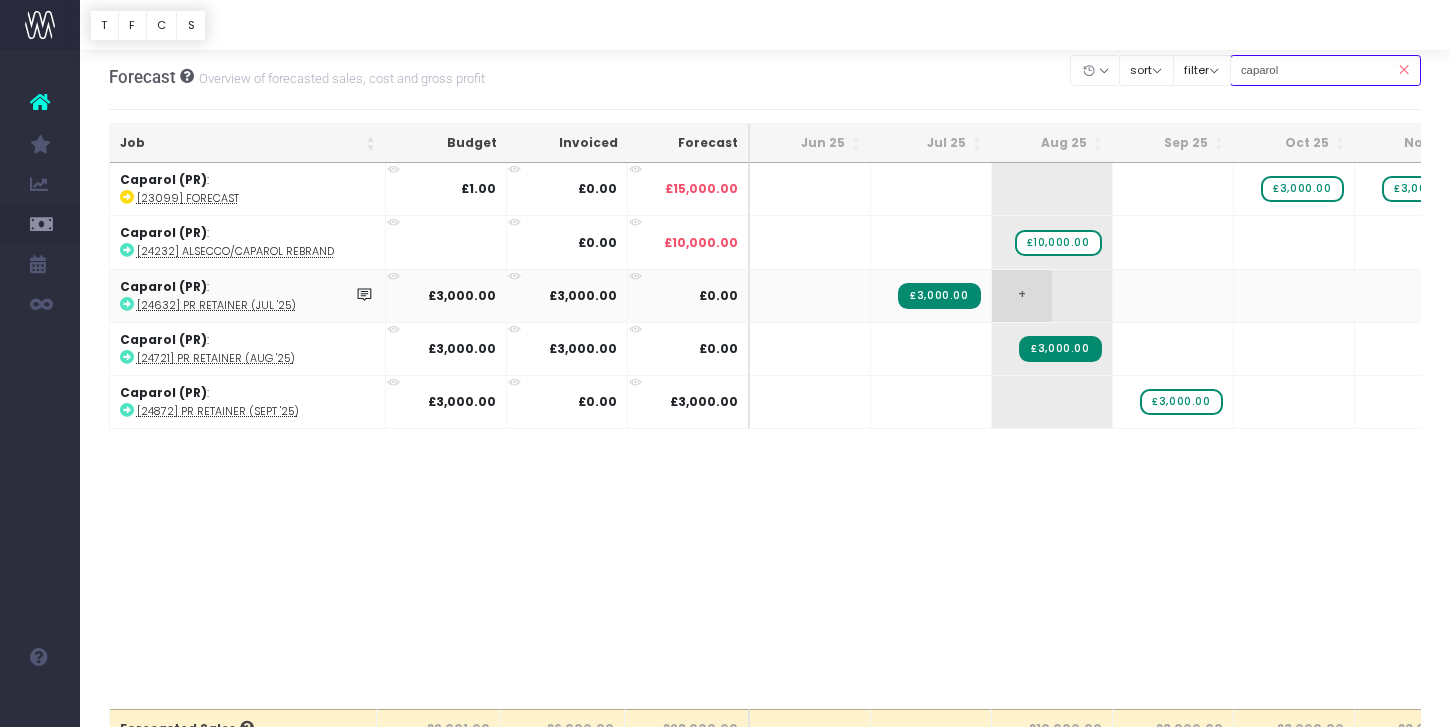 scroll, scrollTop: 0, scrollLeft: 108, axis: horizontal 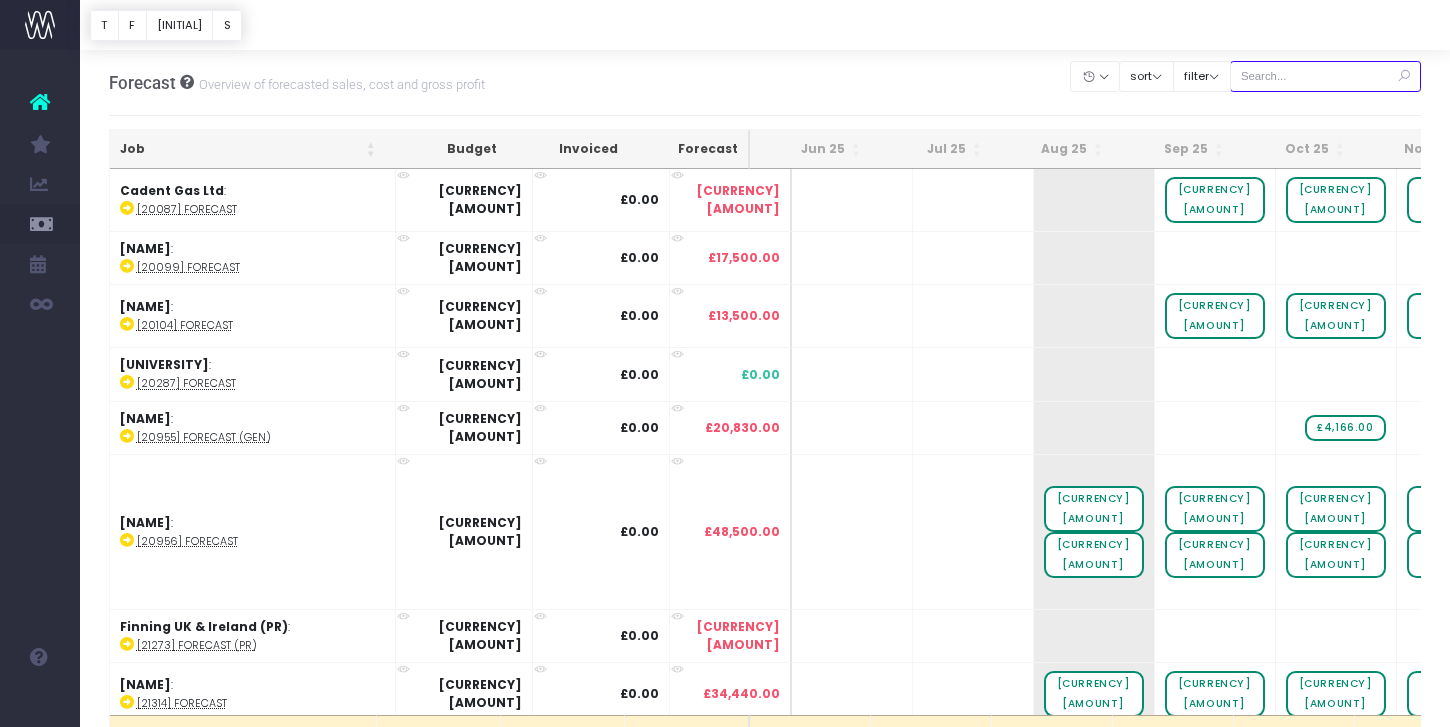 click at bounding box center (1326, 76) 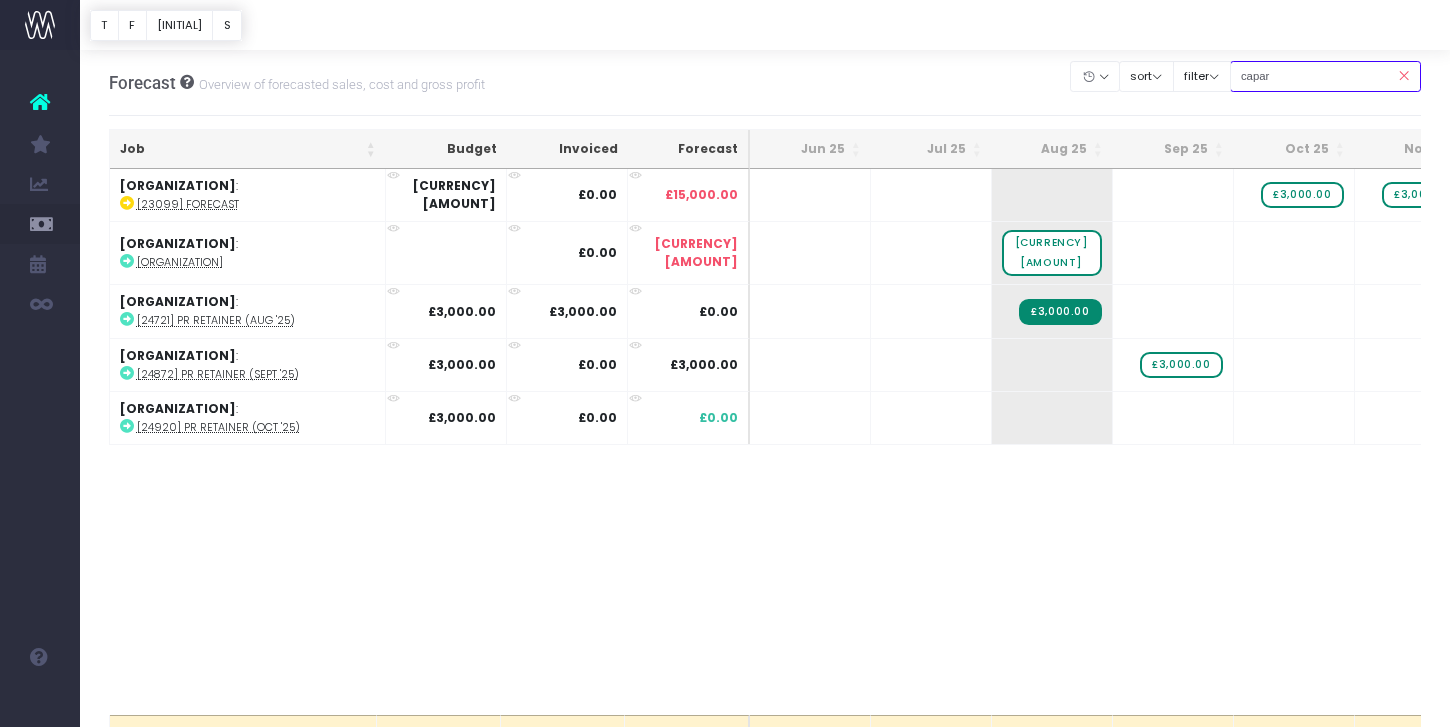 type on "caparol" 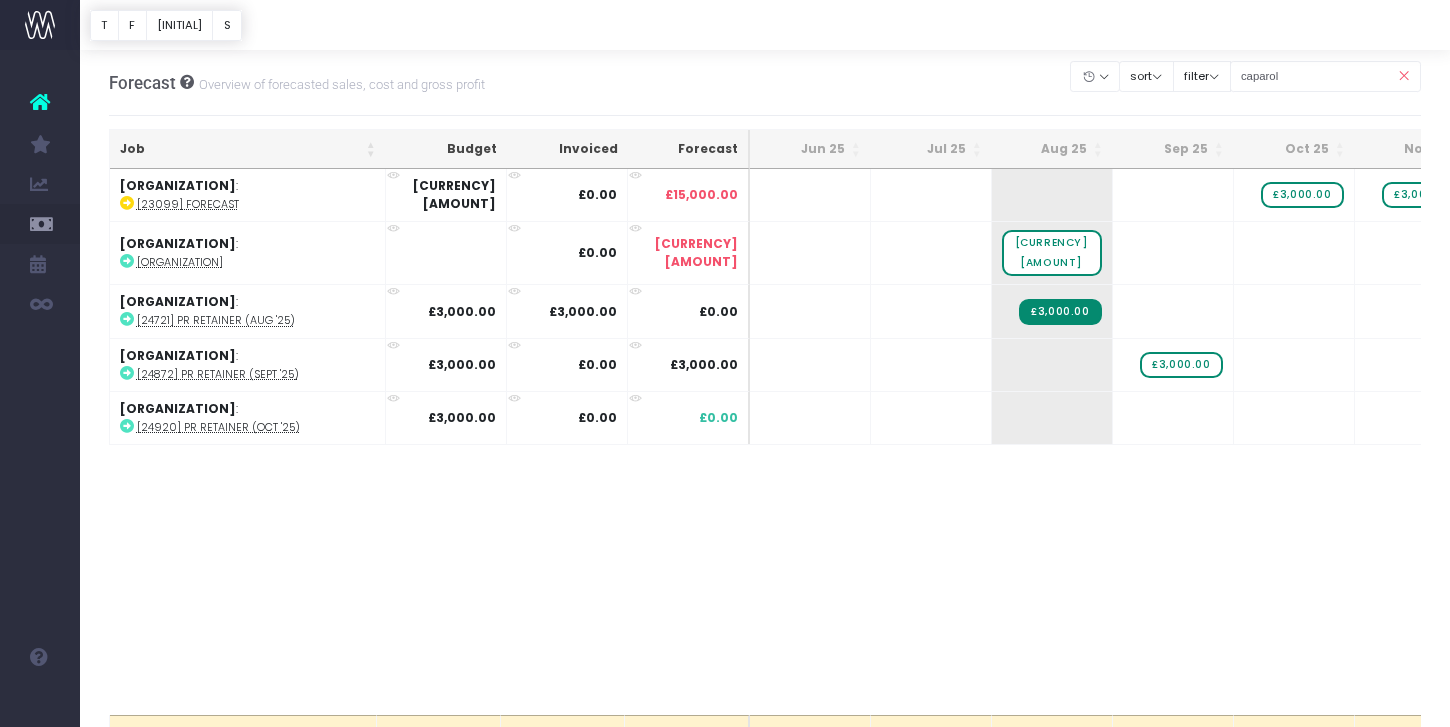 click on "Job Budget Invoiced Forecast Jun 25 Jul 25 Aug 25 Sep 25 Oct 25 Nov 25 Dec 25 Jan 26 Feb 26 Mar 26 Apr 26 May 26 Jun 26 Jul 26
Forecasted Sales  £9,001.00 £3,000.00 £28,000.00 £10,000.00 £3,000.00 £3,000.00 £3,000.00 £3,000.00 £3,000.00 £3,000.00
Forecasted 3rd Party Cost
Forecasted Contribution  £10,000.00 £3,000.00 £3,000.00 £3,000.00 £3,000.00 £3,000.00 £3,000.00
Actual Sales Total  £3,000.00
Actual 3rd Party Cost Total
Total Projected Sales  £13,000.00 £3,000.00 £3,000.00 £3,000.00 £3,000.00 £3,000.00 £3,000.00
Total Projected 3rd Party Cost
Total Projected Contribution  £13,000.00 £3,000.00 £3,000.00 £3,000.00 £3,000.00 £3,000.00 £3,000.00
Default  £10,000.00 £3,000.00 £3,000.00 £3,000.00 £3,000.00 £3,000.00 £3,000.00
Retainers
wayahead Contribution Targets   £203,565.00 (-£203,565.00) Jun 25" at bounding box center [765, 441] 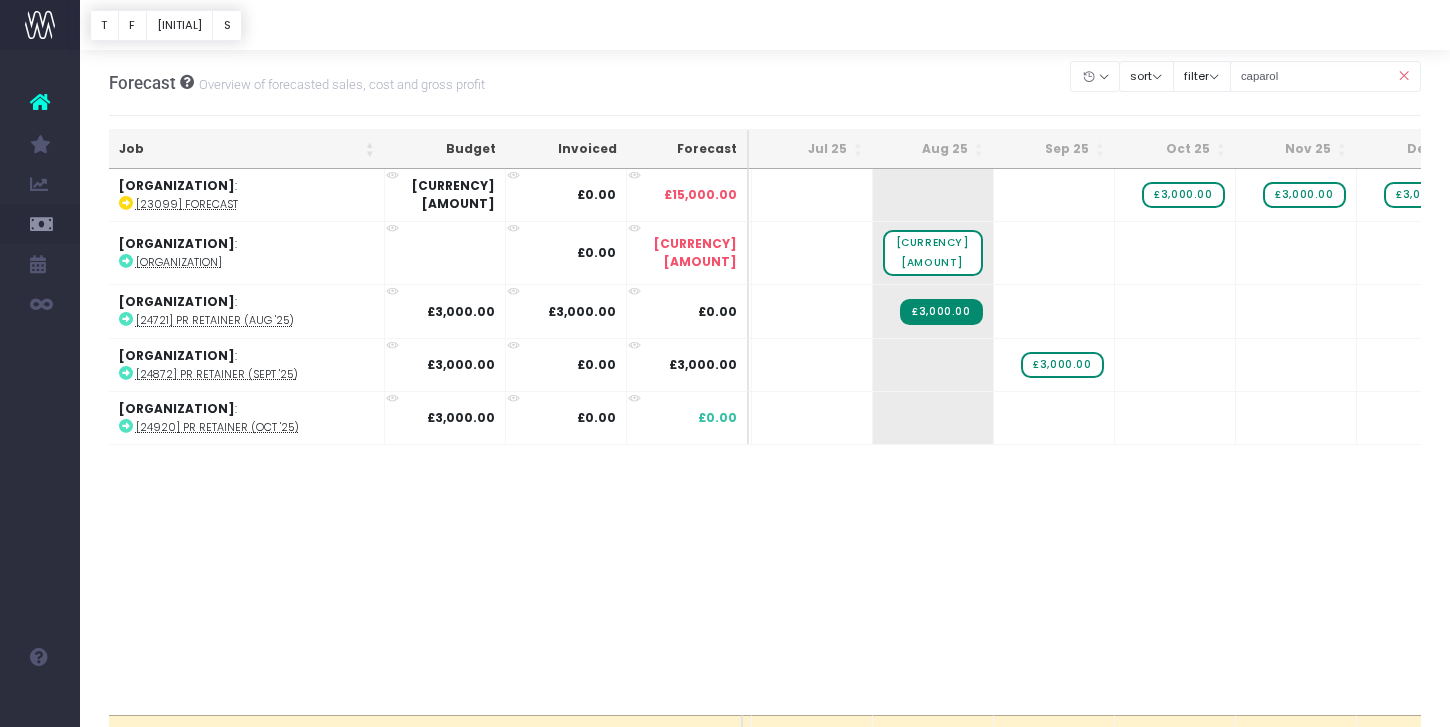 scroll, scrollTop: 0, scrollLeft: 205, axis: horizontal 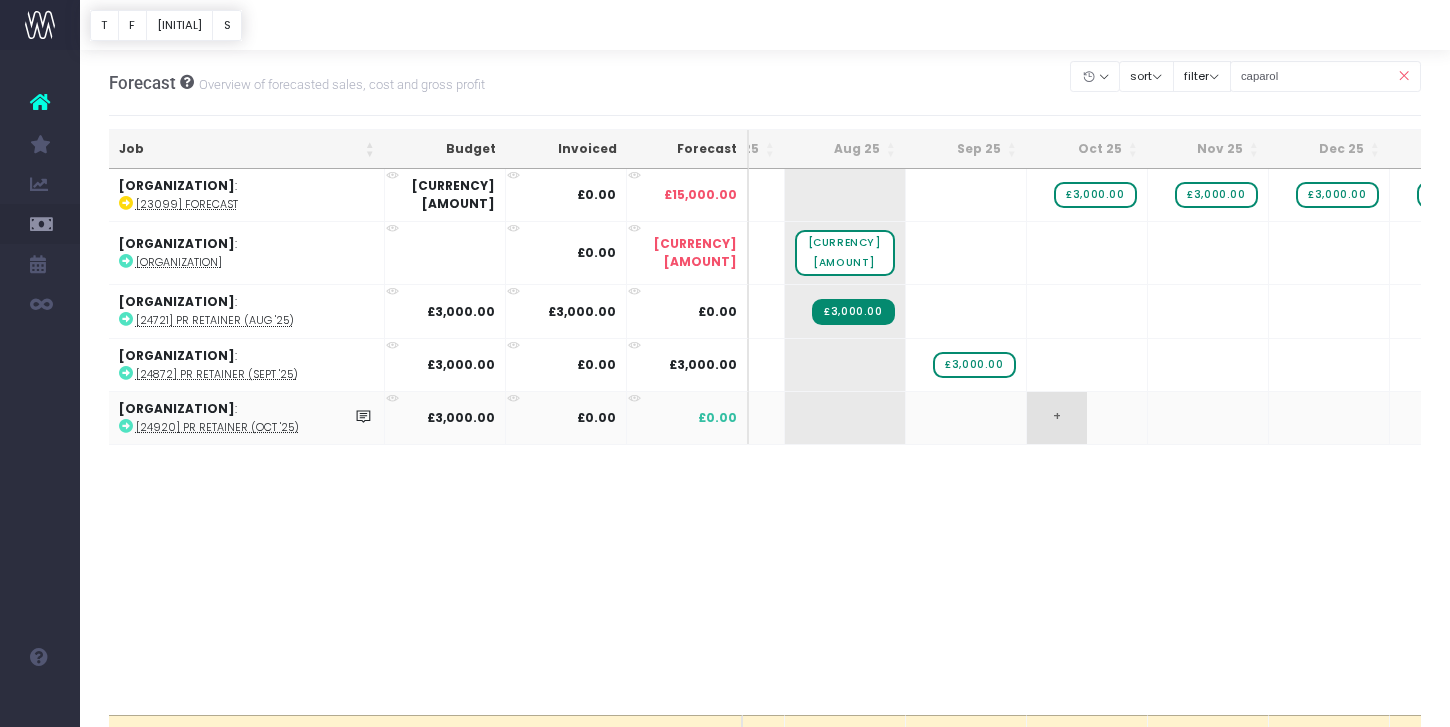 click on "+" at bounding box center (1057, 418) 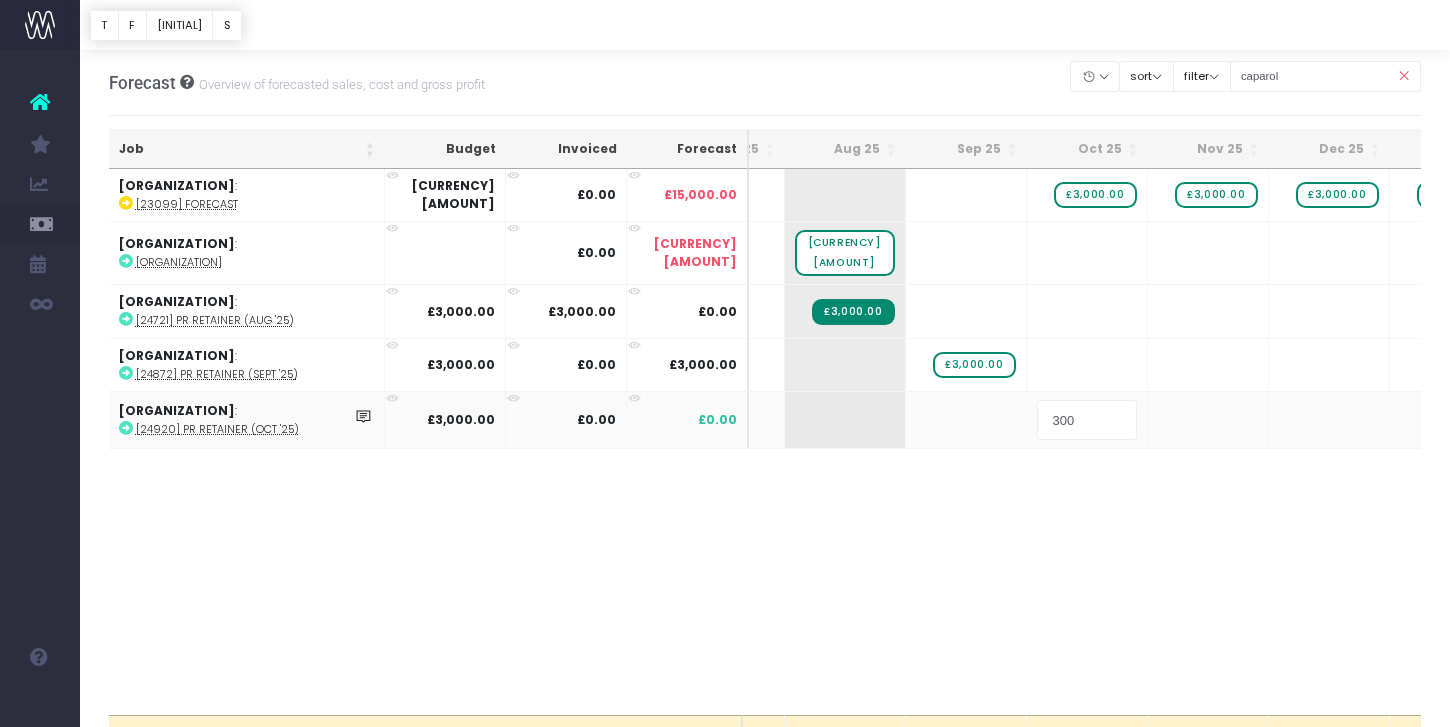 type on "3000" 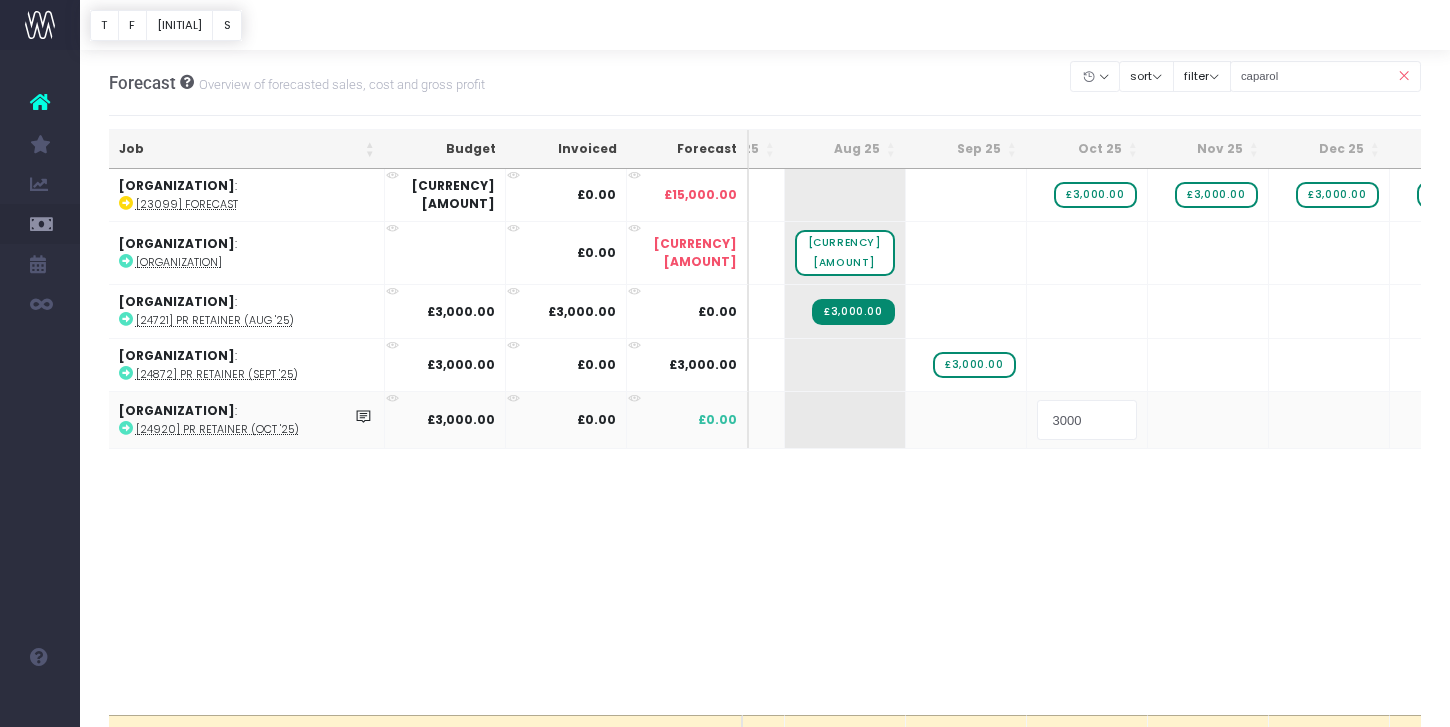 click on "Oh my... this is bad.  wayahead wasn't able to load this page. Please contact  support .
Go back
Account Warning
You are on a paid plan.
My Favourites
You have no favourites" at bounding box center [725, 363] 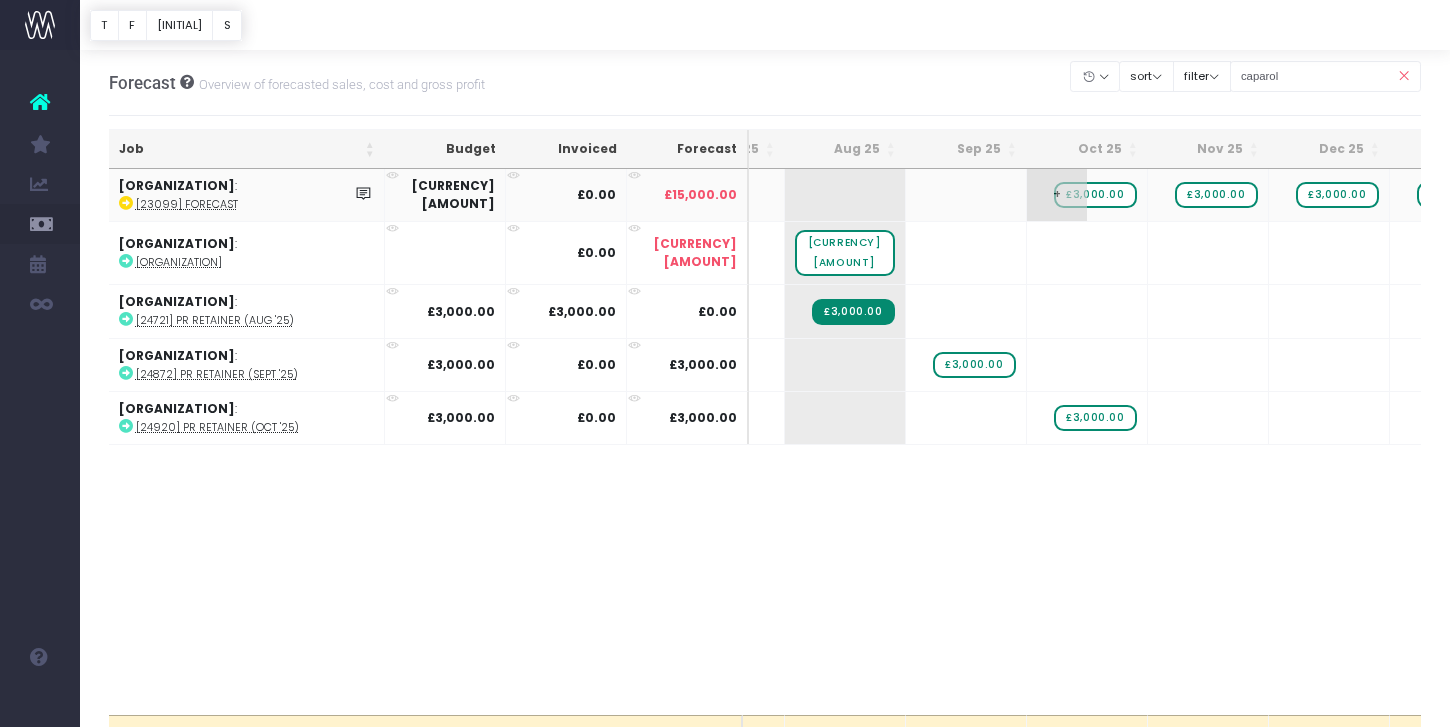click on "£3,000.00" at bounding box center [1095, 195] 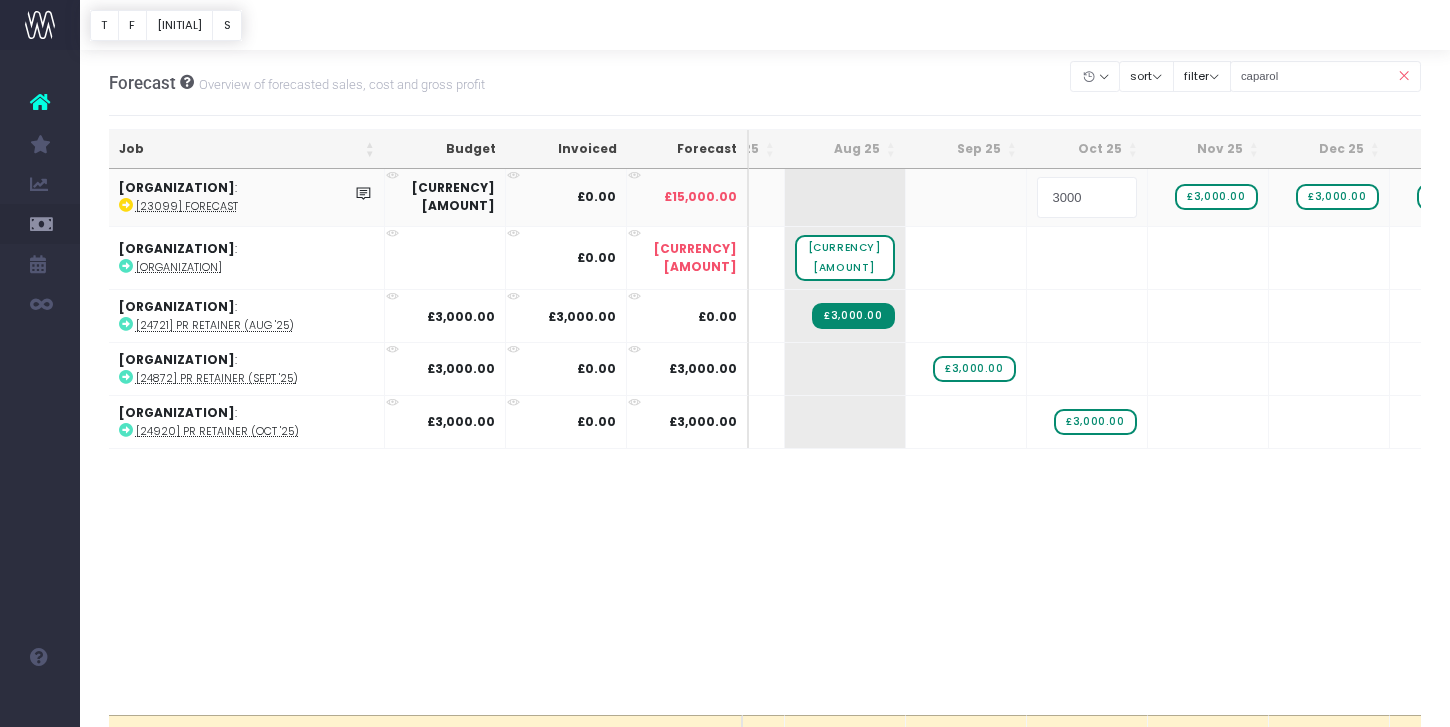type 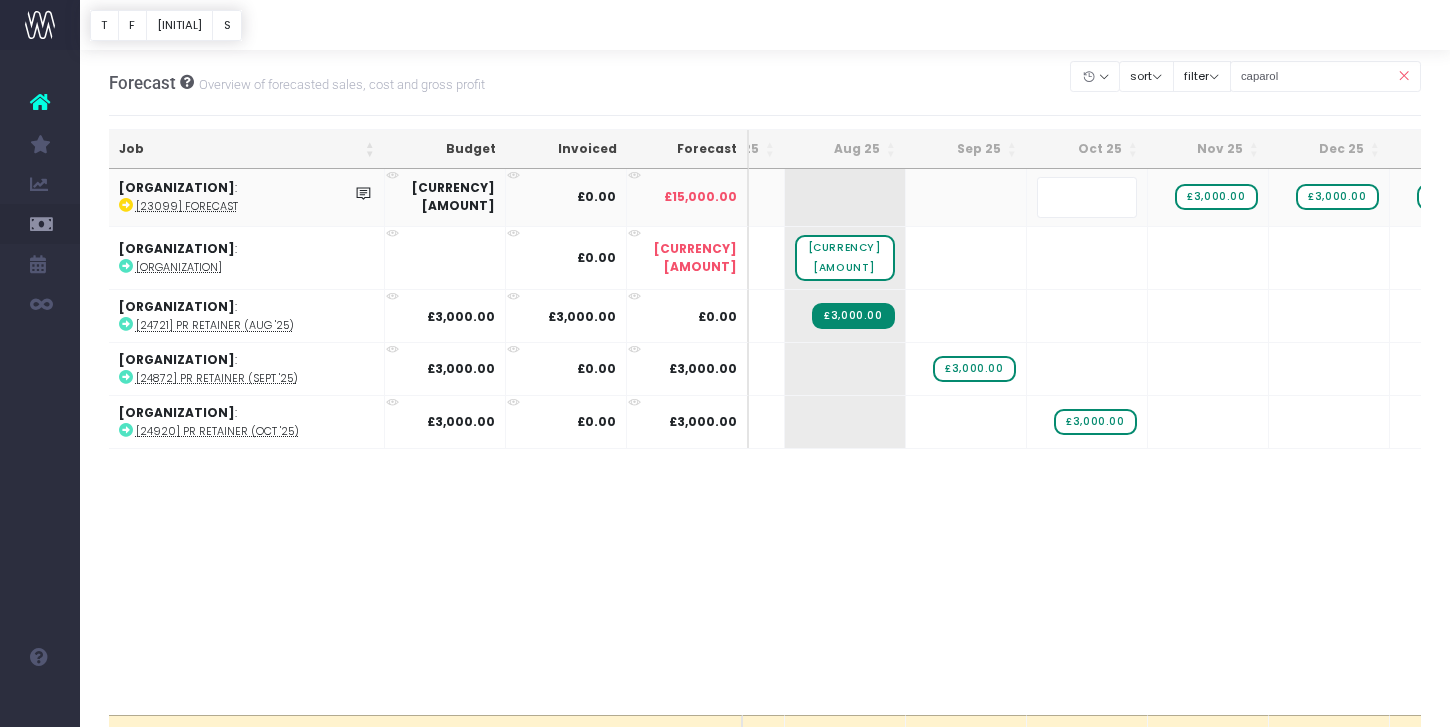 click on "Oh my... this is bad.  wayahead wasn't able to load this page. Please contact  support .
Go back
Account Warning
You are on a paid plan.
My Favourites
You have no favourites" at bounding box center [725, 363] 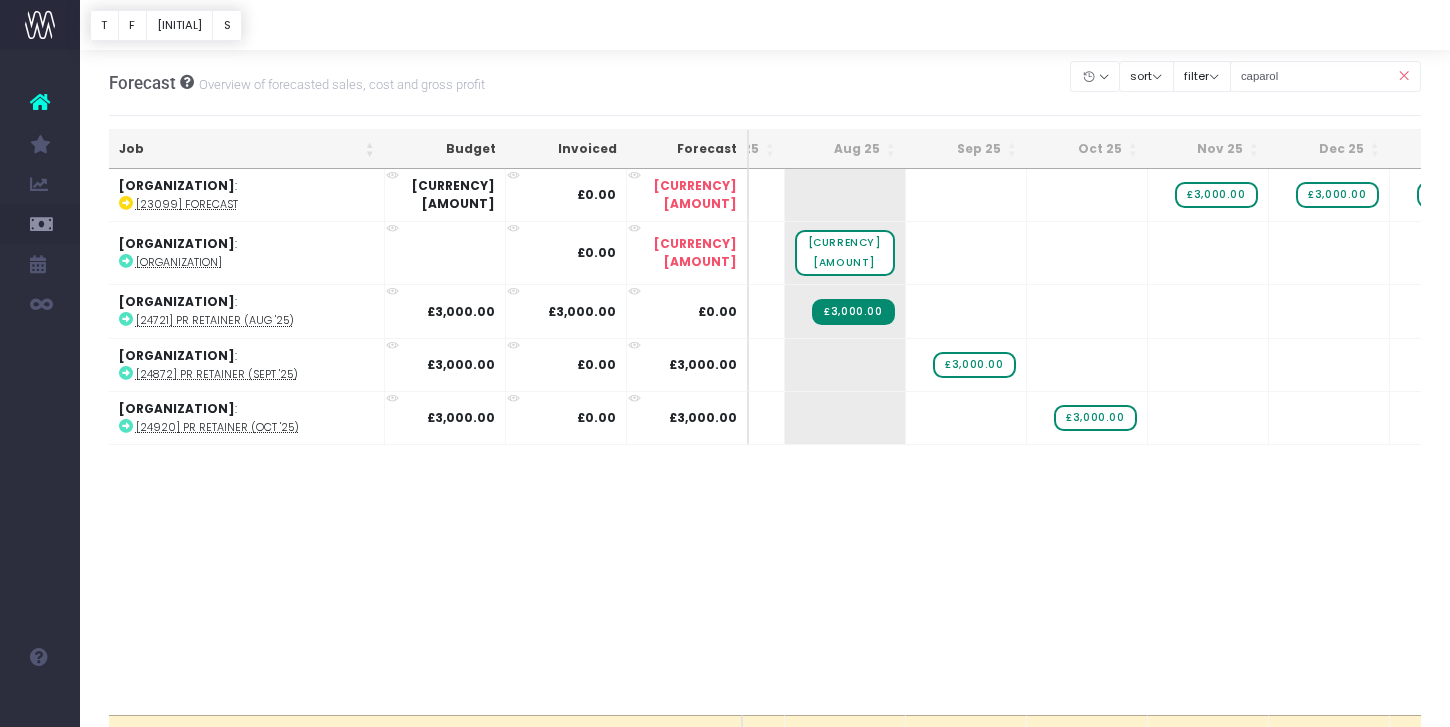 click at bounding box center [1403, 76] 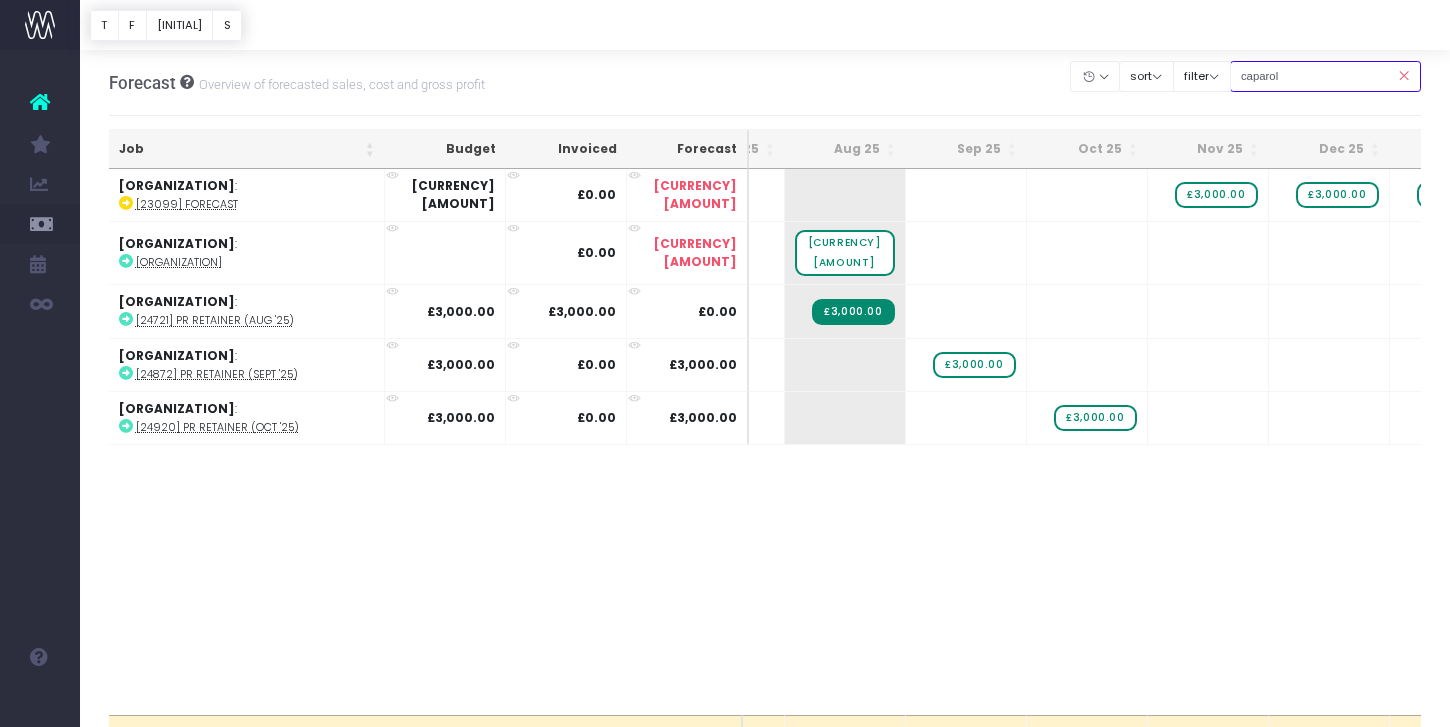 click on "caparol" at bounding box center (1326, 76) 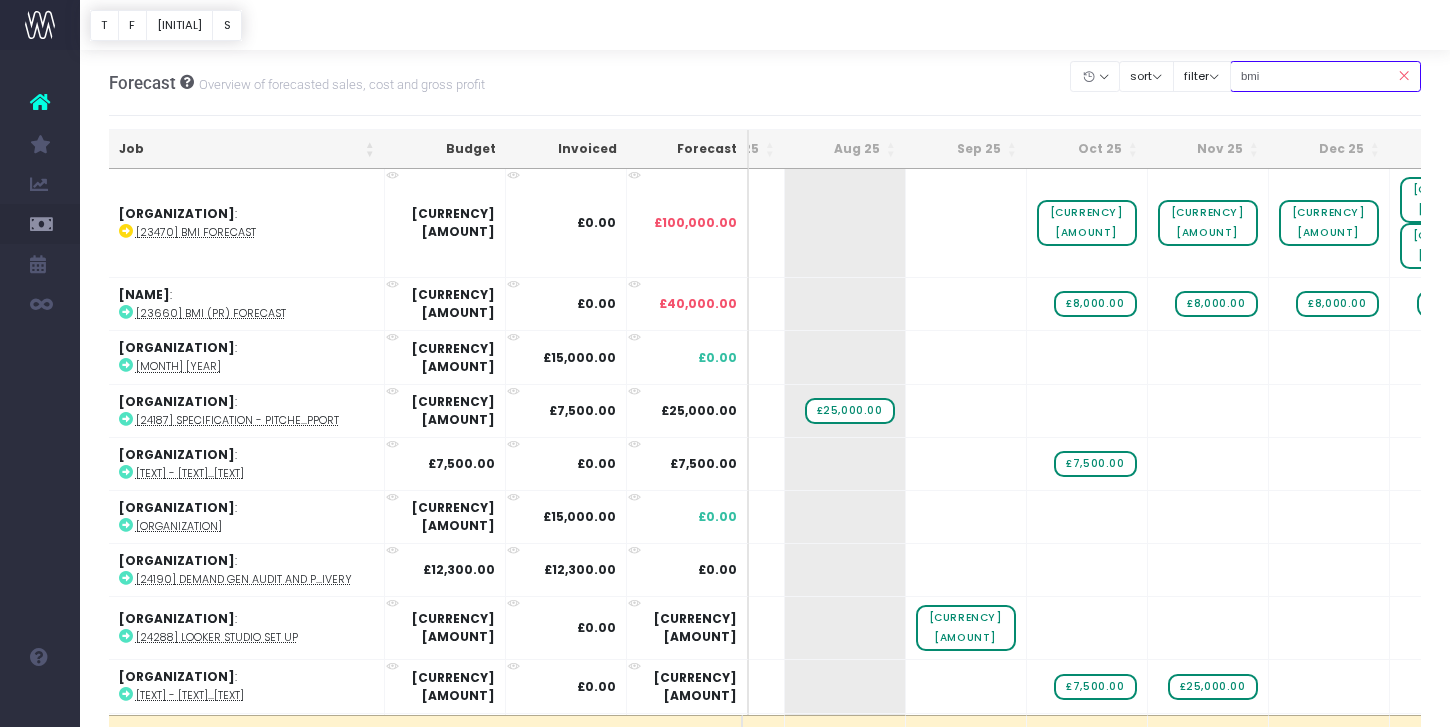 type on "bmi pr" 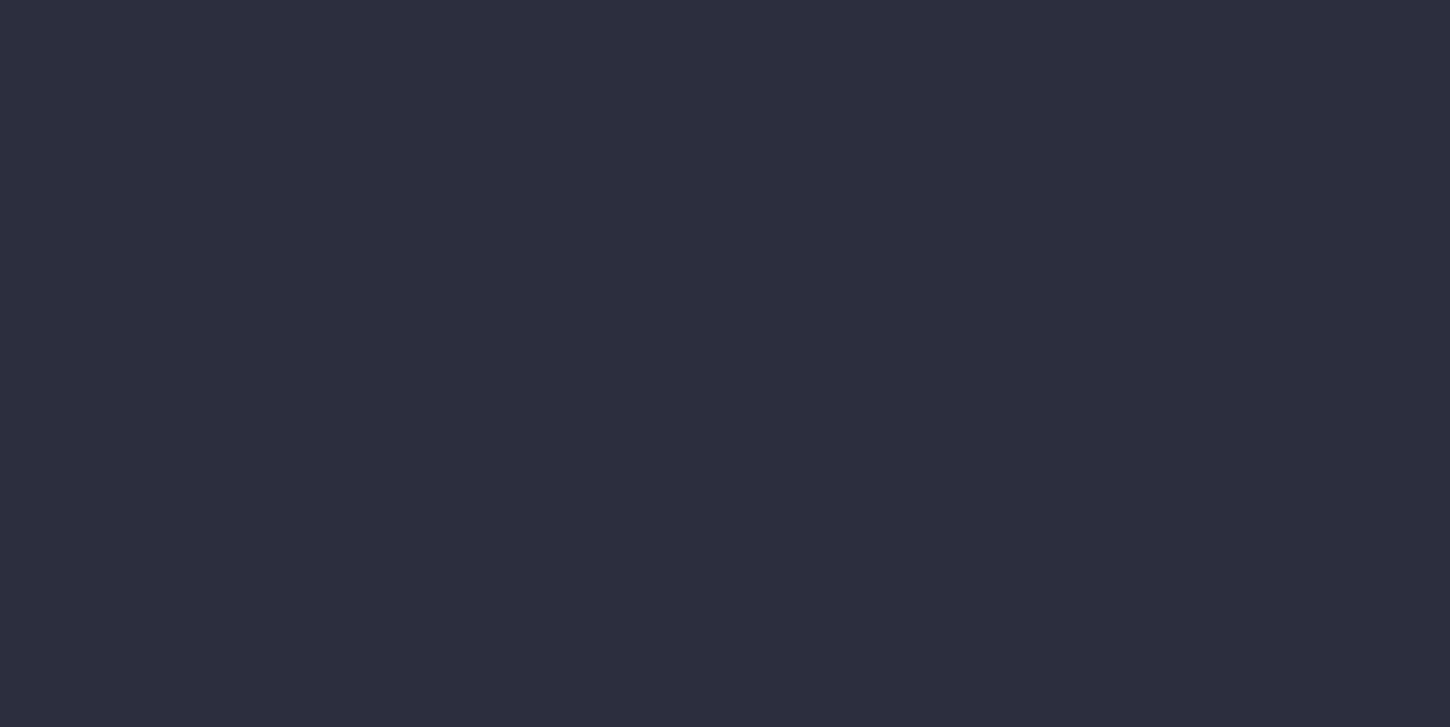 scroll, scrollTop: 0, scrollLeft: 0, axis: both 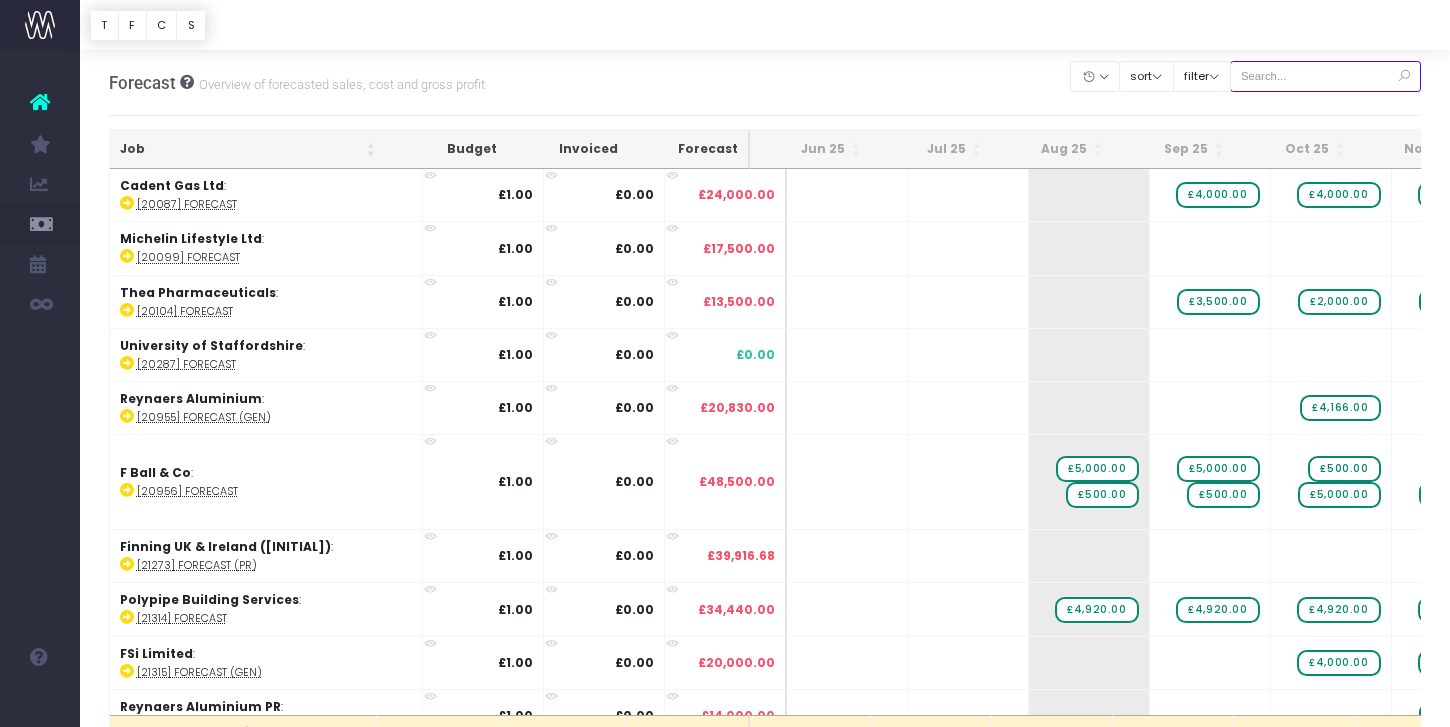 click at bounding box center (1326, 76) 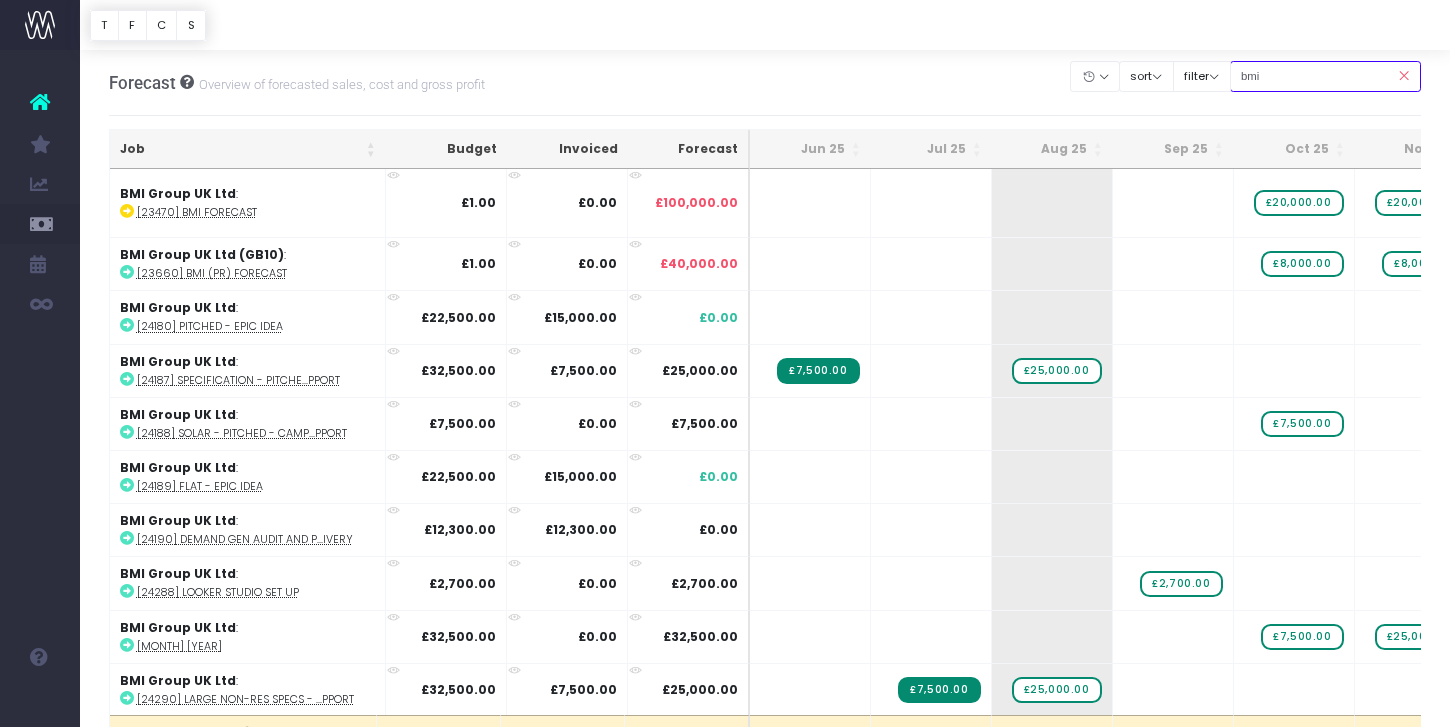 type on "bmi pr" 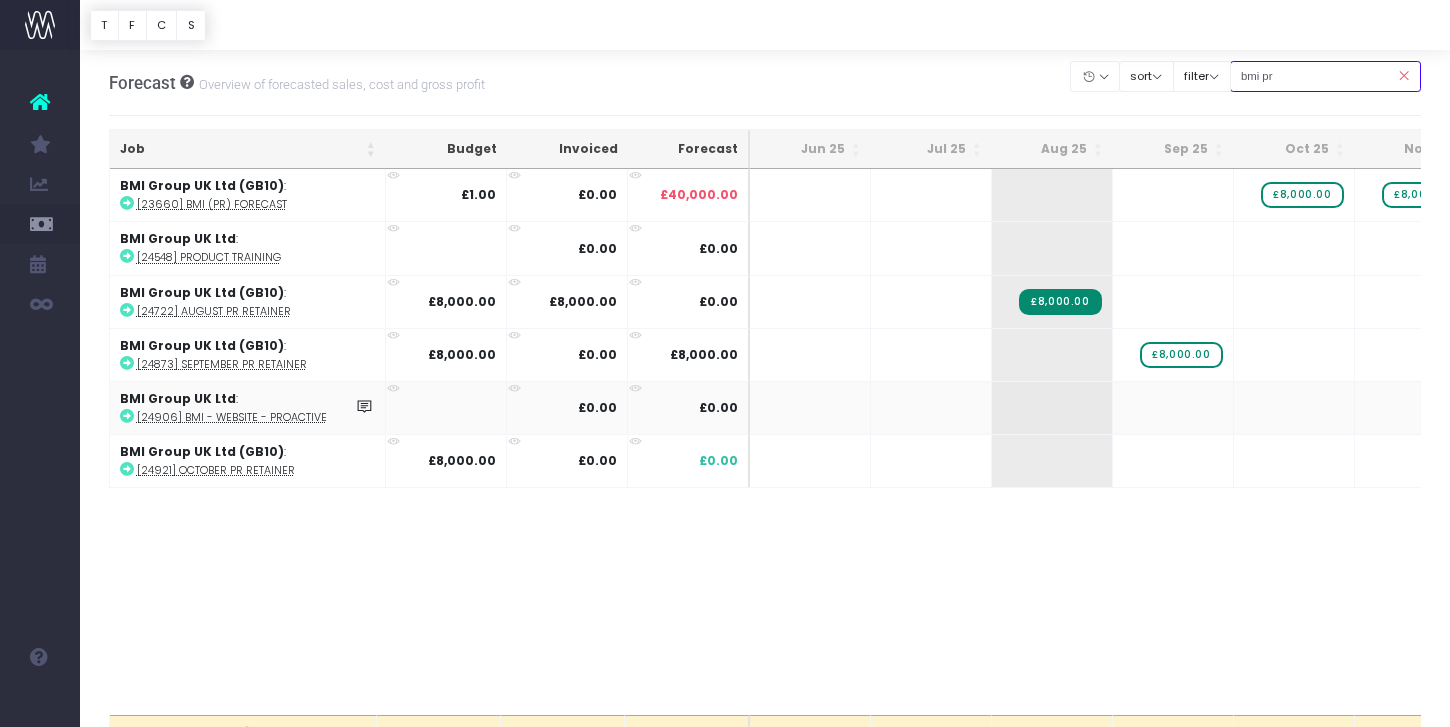 scroll, scrollTop: 0, scrollLeft: 62, axis: horizontal 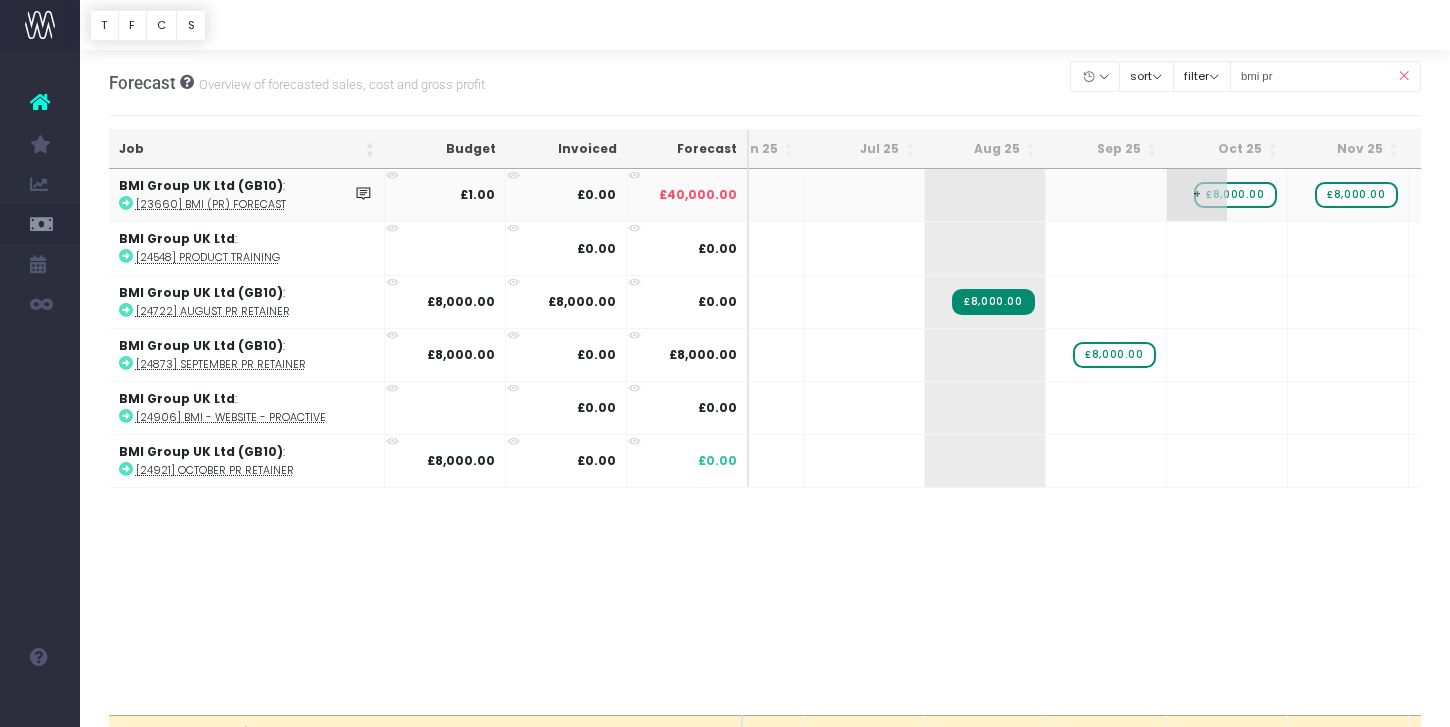 click on "+" at bounding box center (1197, 195) 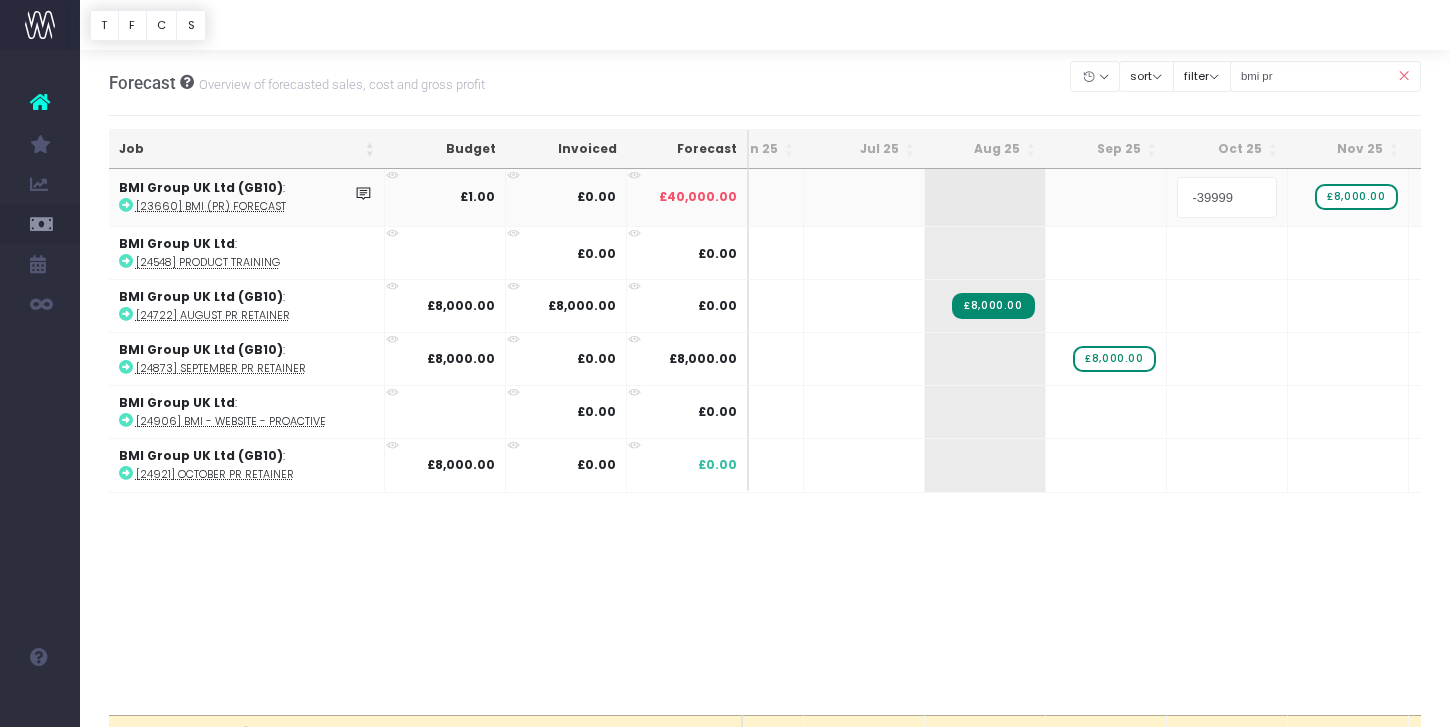 type 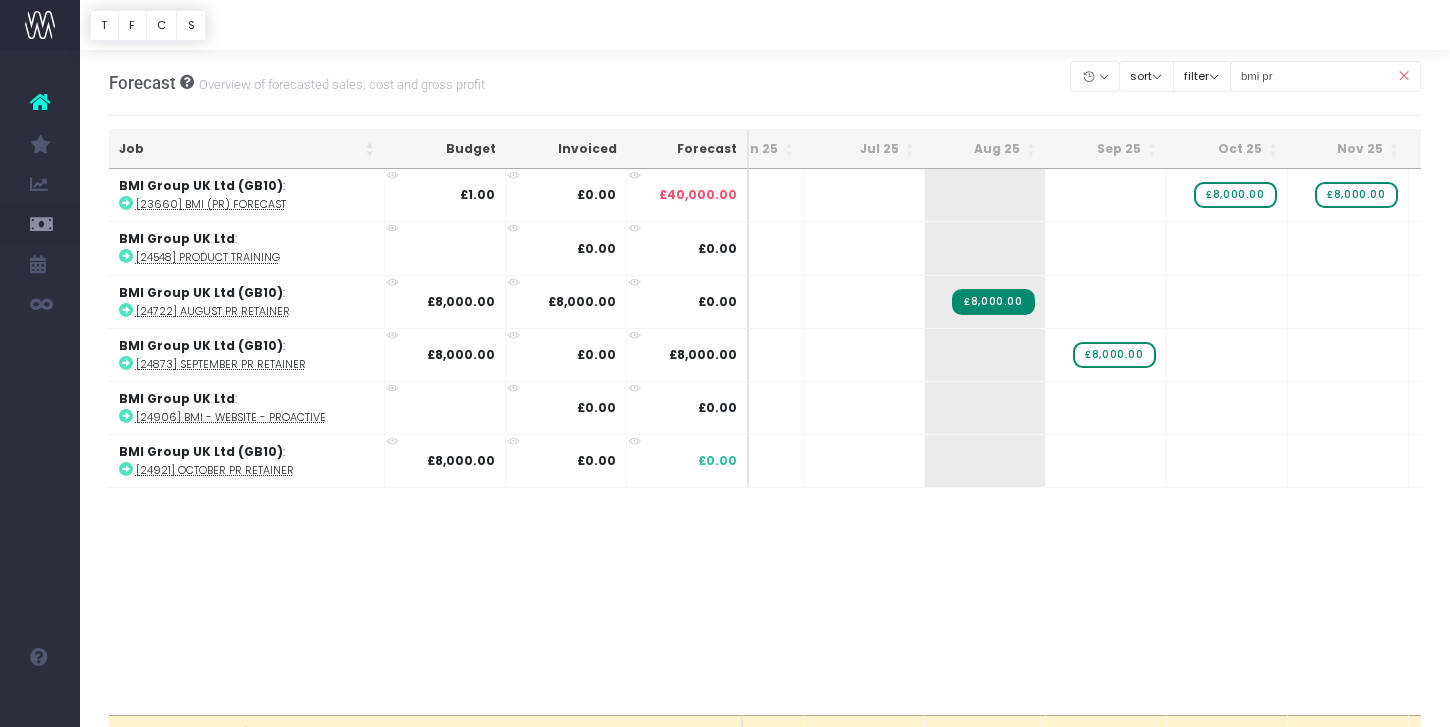 click on "+" at bounding box center [0, 0] 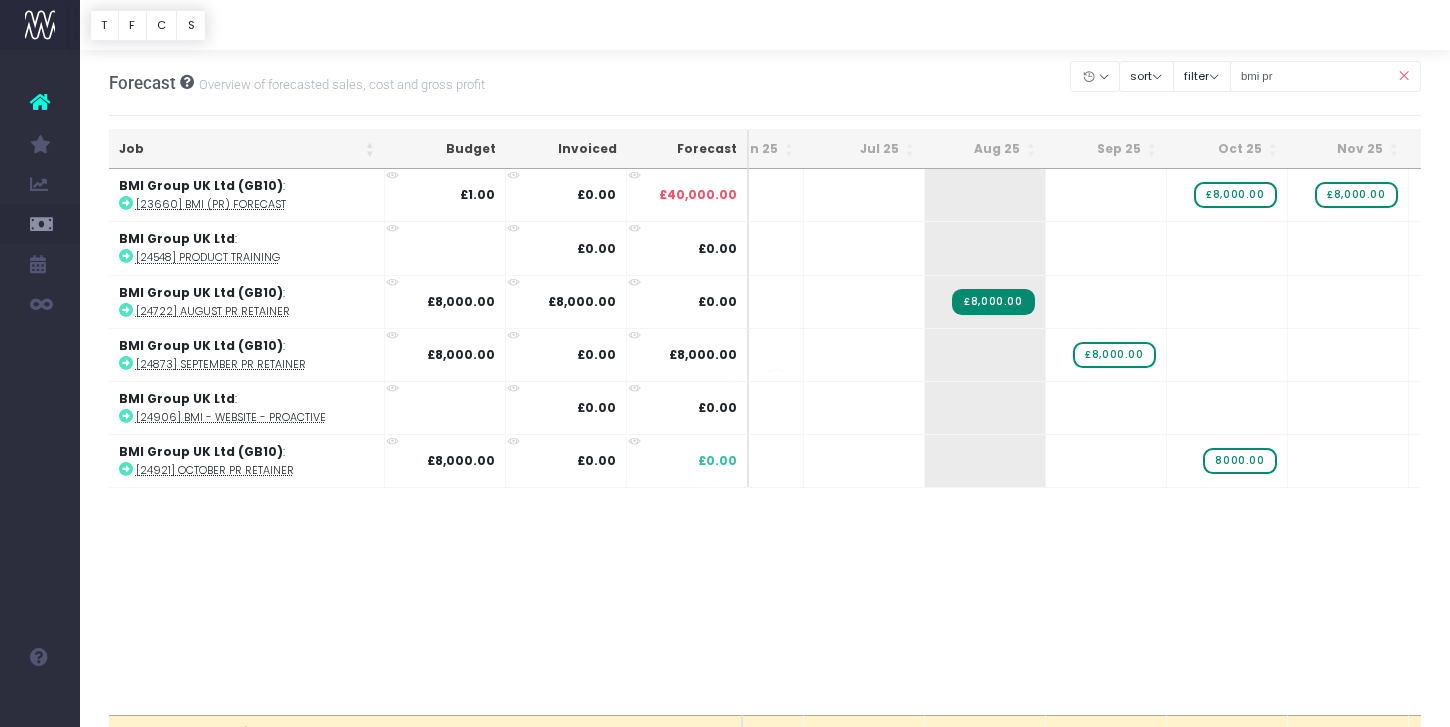 click on "Oh my... this is bad.  wayahead wasn't able to load this page. Please contact  support .
Go back
Account Warning
You are on a paid plan.
My Favourites
You have no favourites" at bounding box center [725, 363] 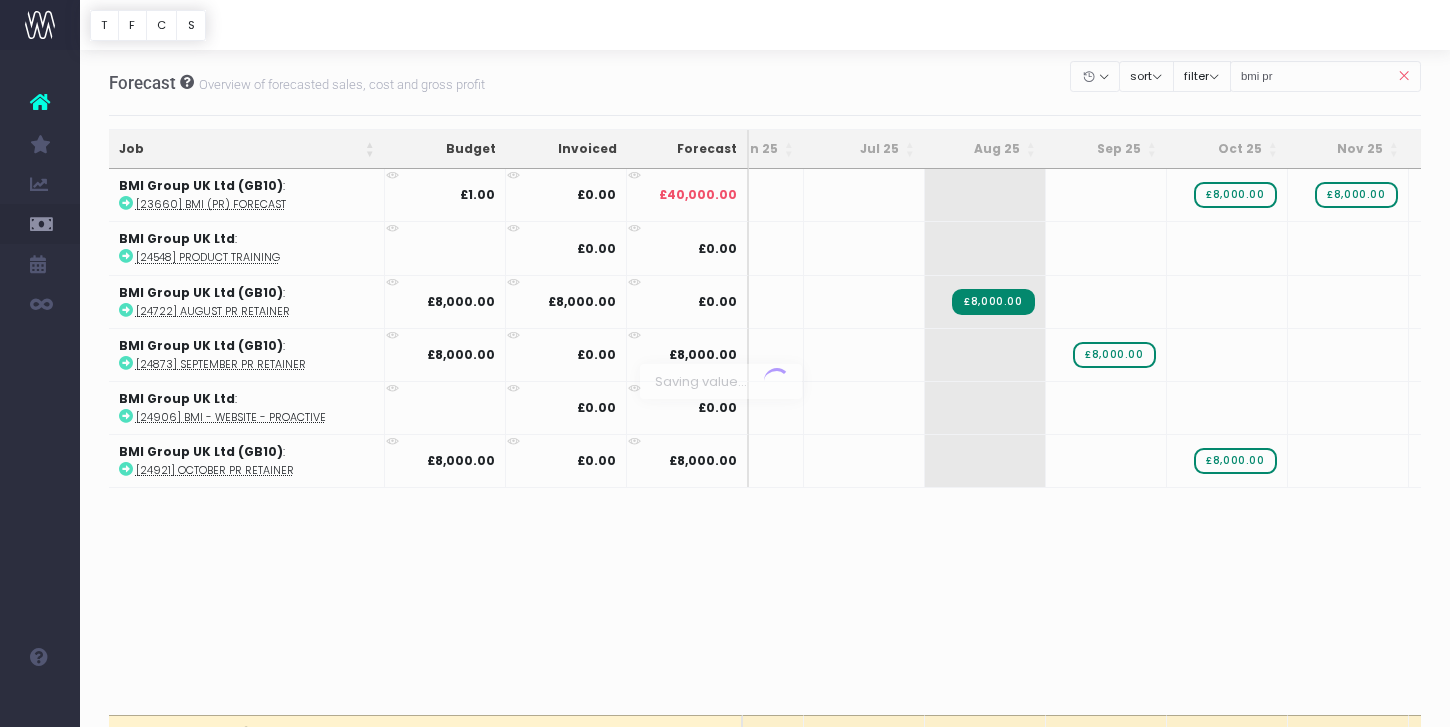 click at bounding box center (725, 363) 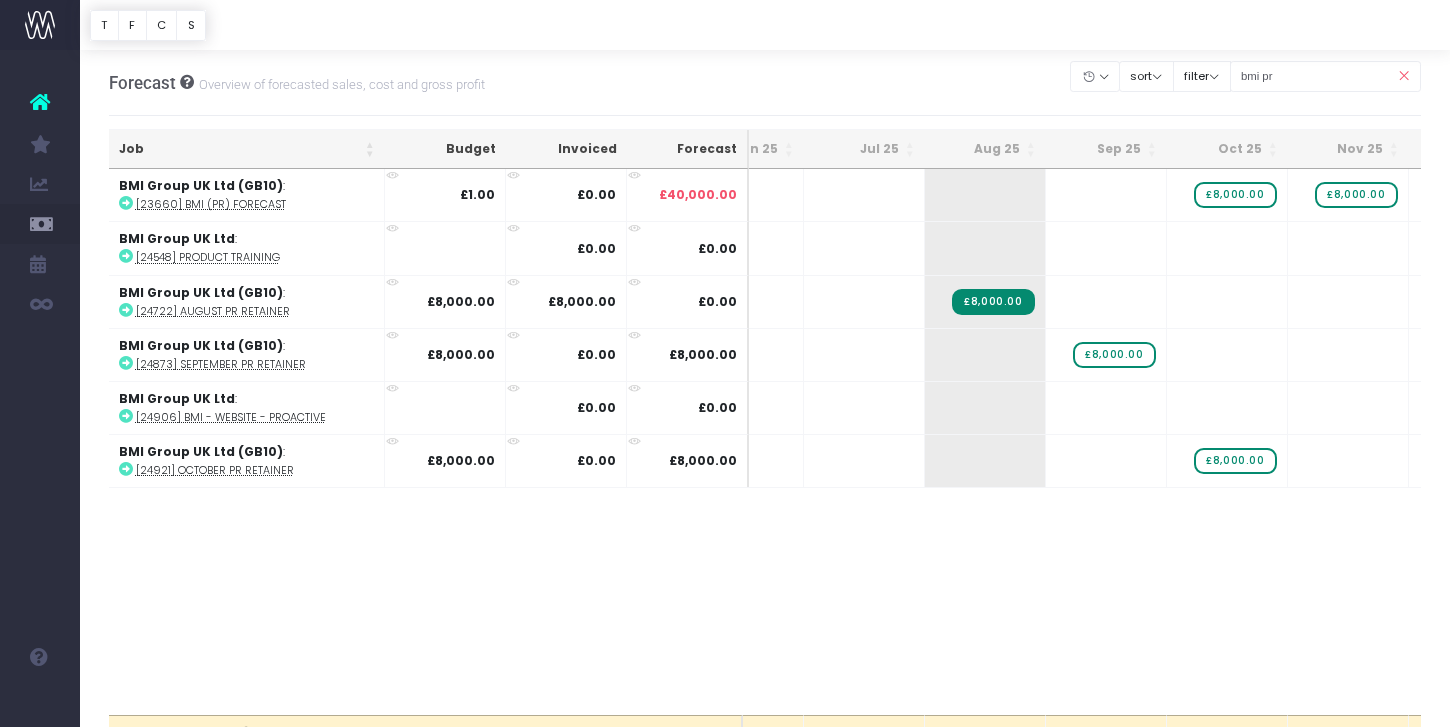 click on "£8,000.00" at bounding box center [1235, 195] 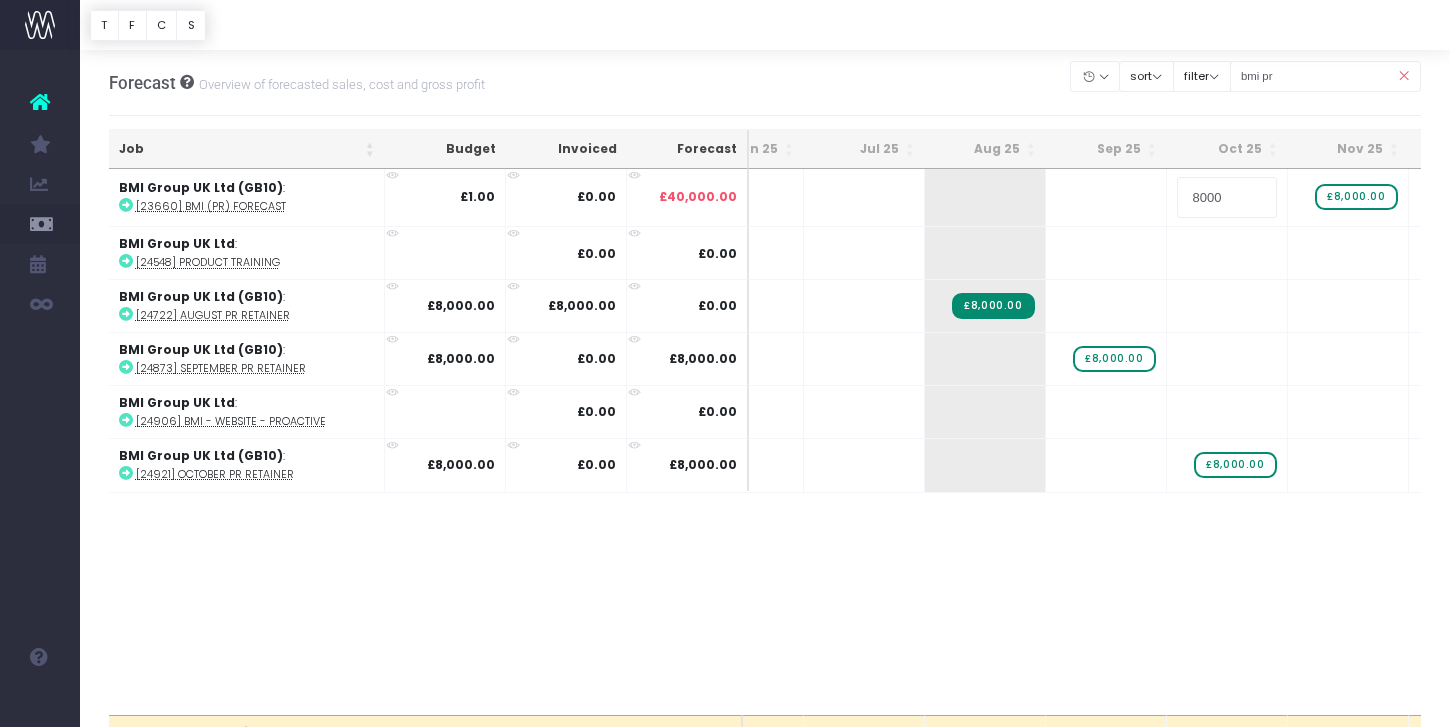 type 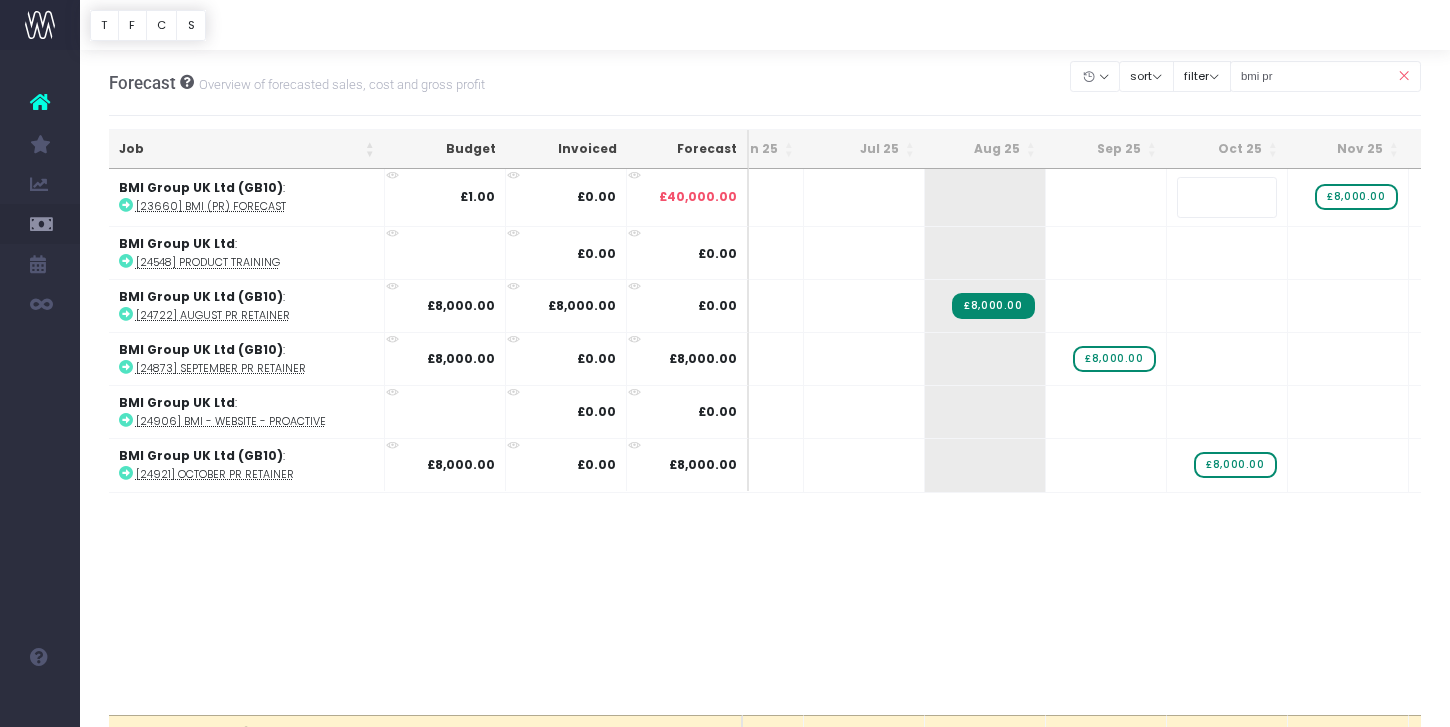 click on "Oh my... this is bad.  wayahead wasn't able to load this page. Please contact  support .
Go back
Account Warning
You are on a paid plan.
My Favourites
You have no favourites" at bounding box center (725, 363) 